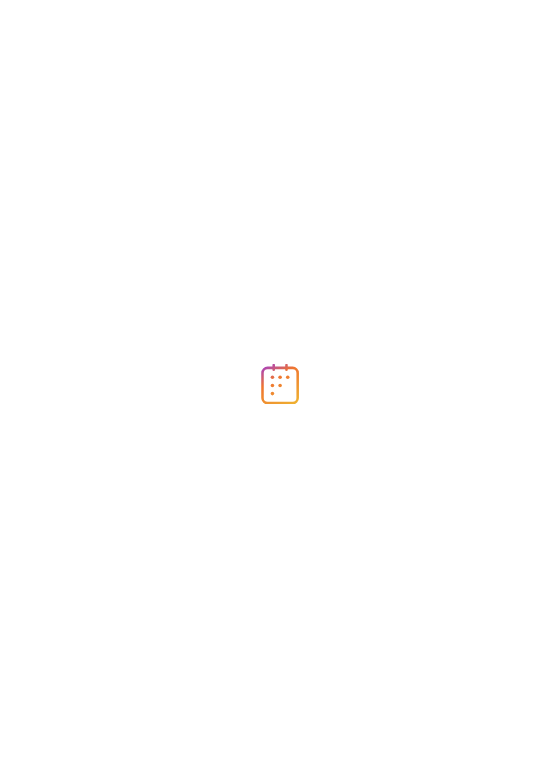 scroll, scrollTop: 0, scrollLeft: 0, axis: both 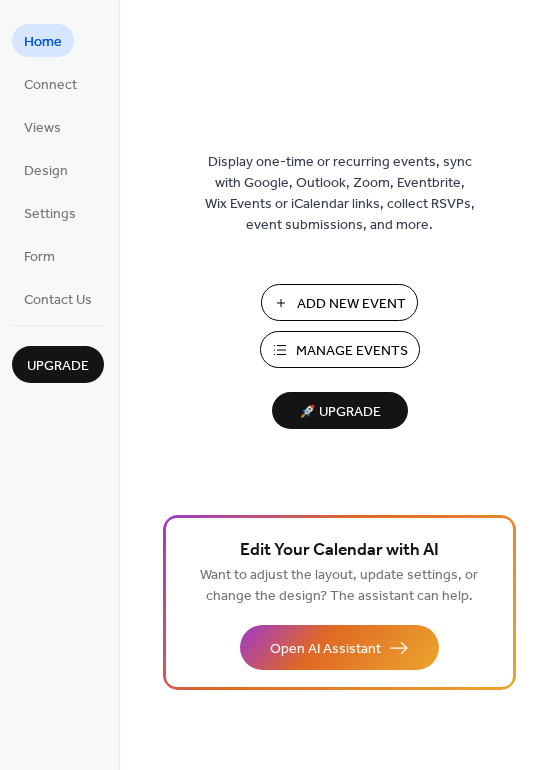click on "Add New Event" at bounding box center (351, 304) 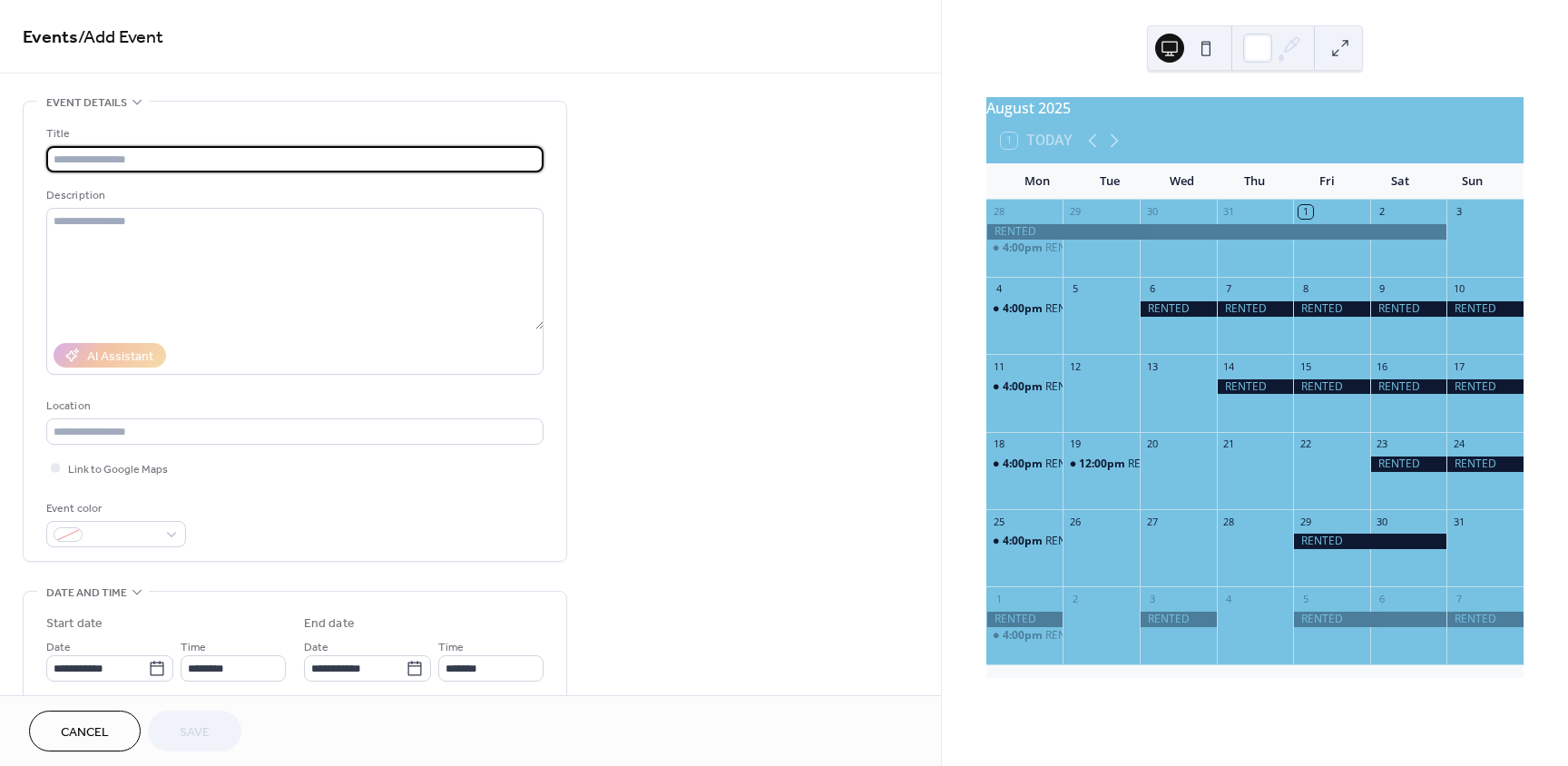 scroll, scrollTop: 0, scrollLeft: 0, axis: both 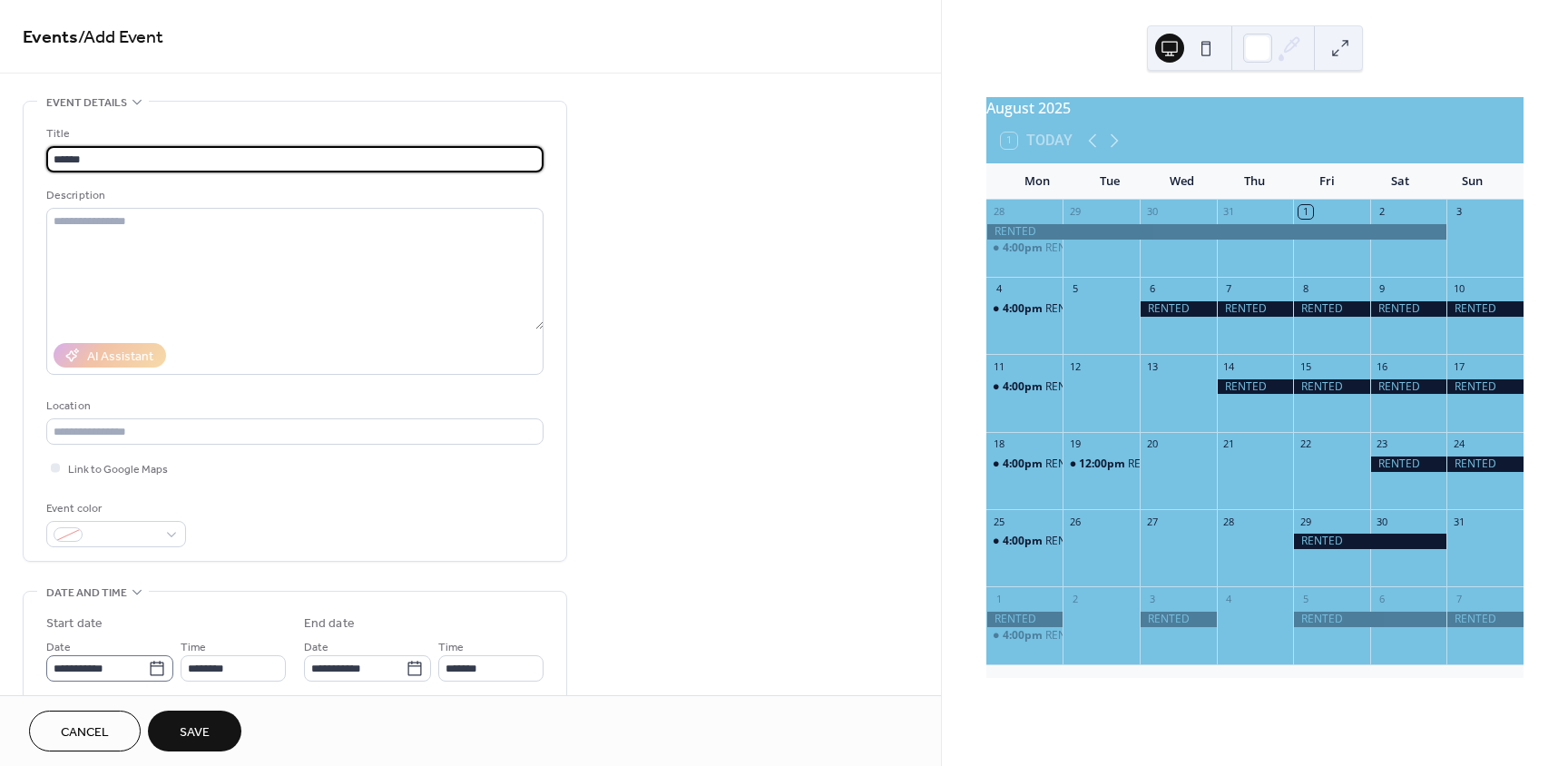 type on "******" 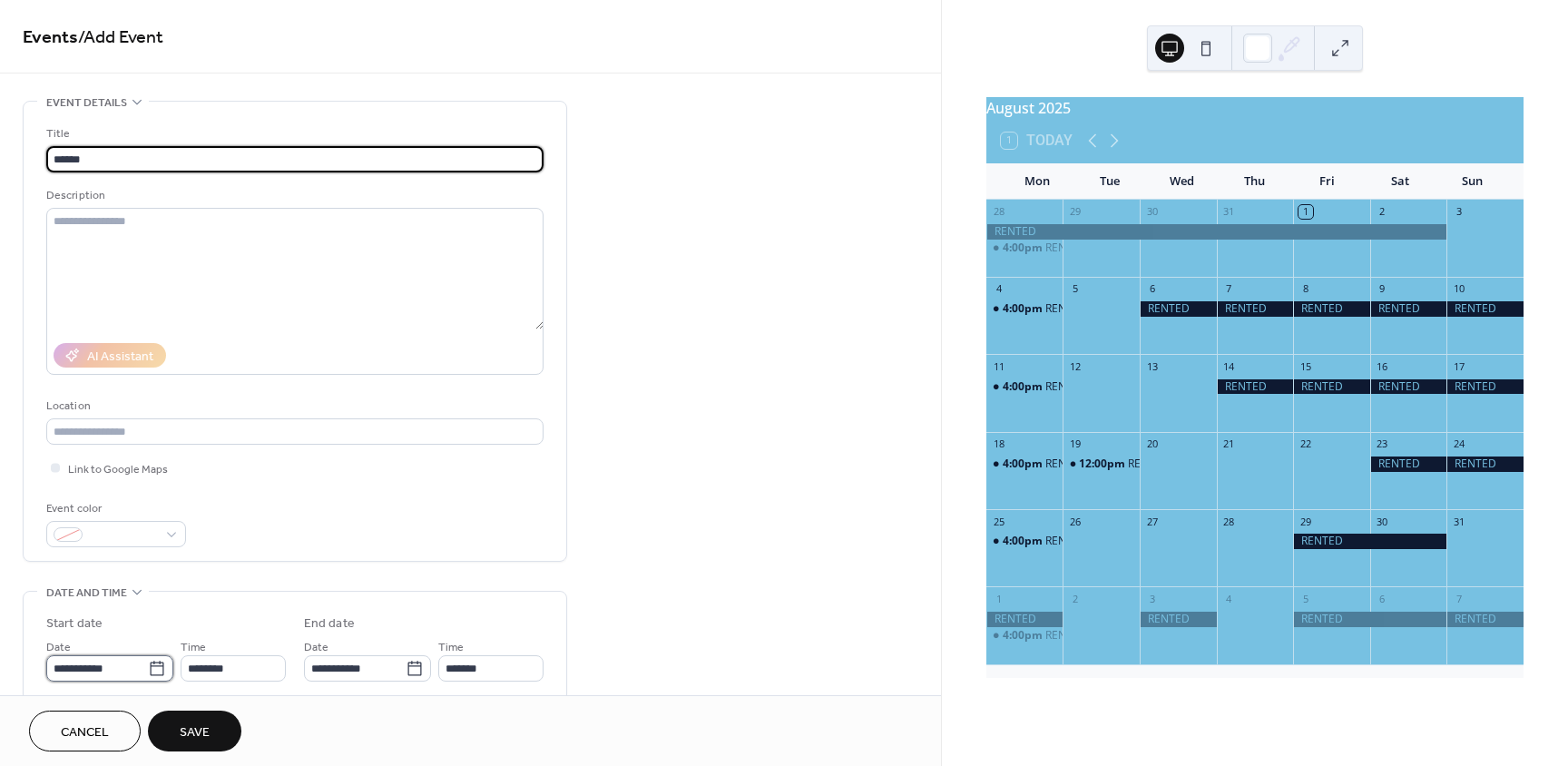 click on "**********" at bounding box center (97, 668) 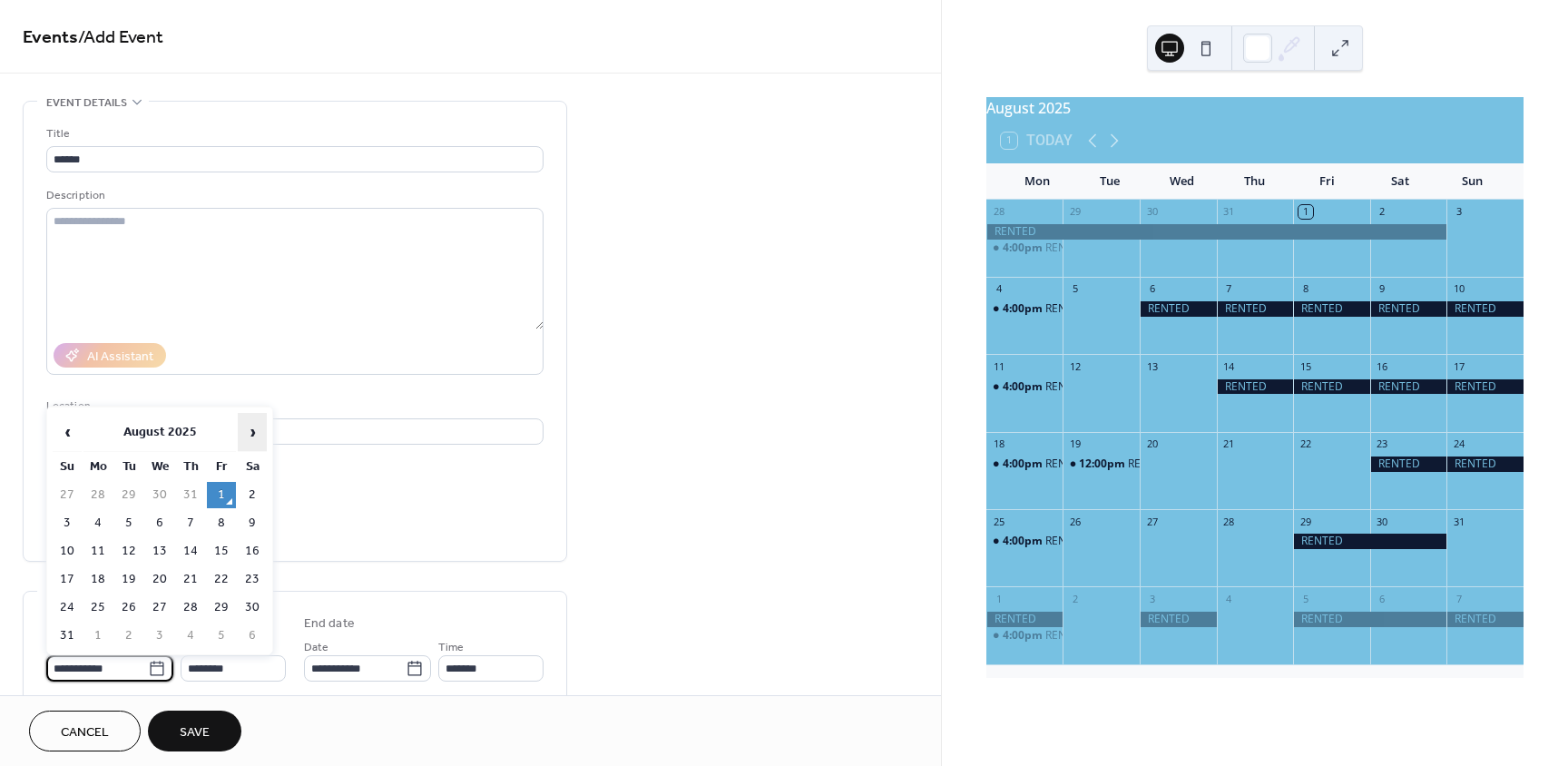 click on "›" at bounding box center [252, 432] 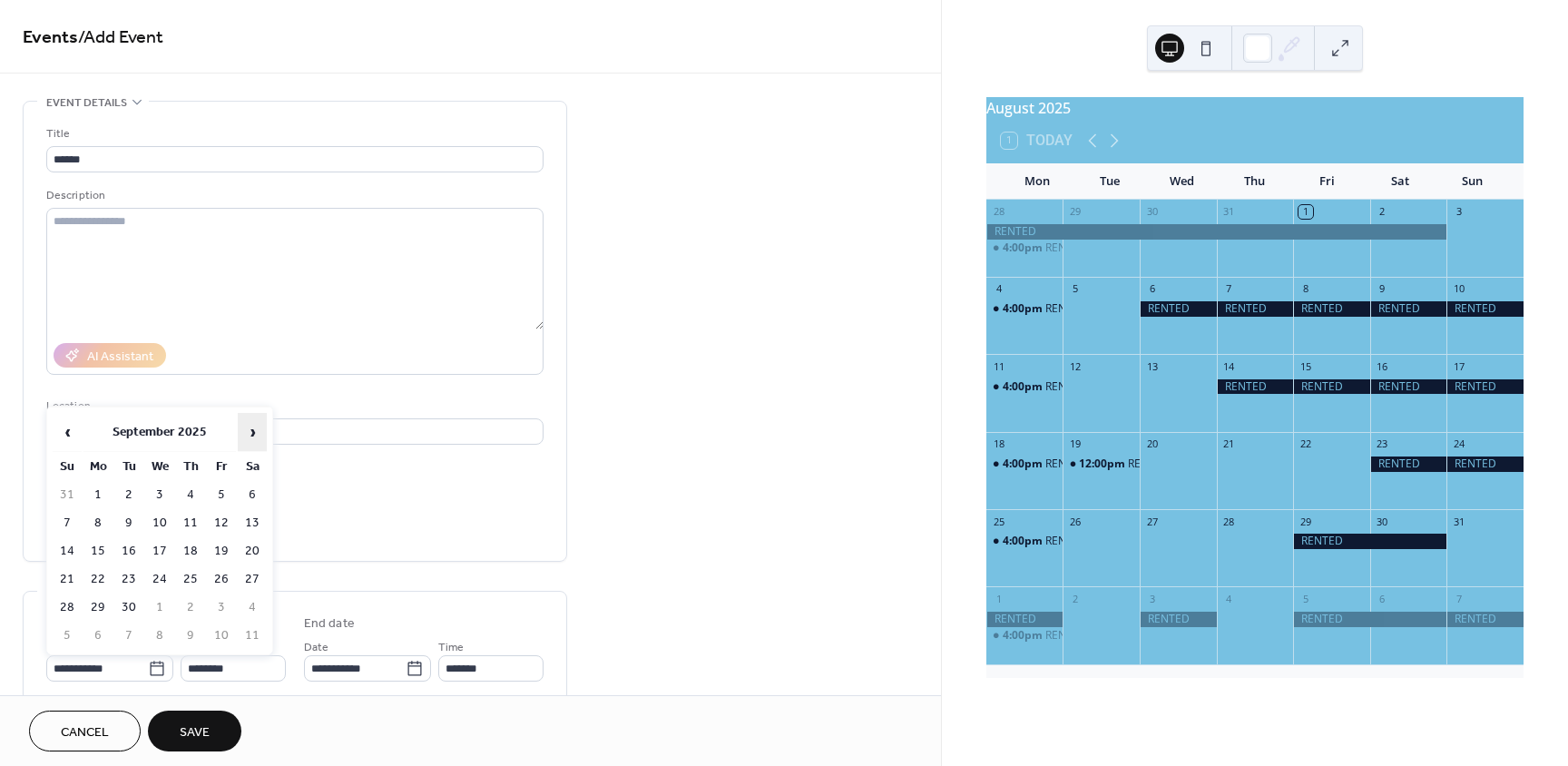 click on "›" at bounding box center [252, 432] 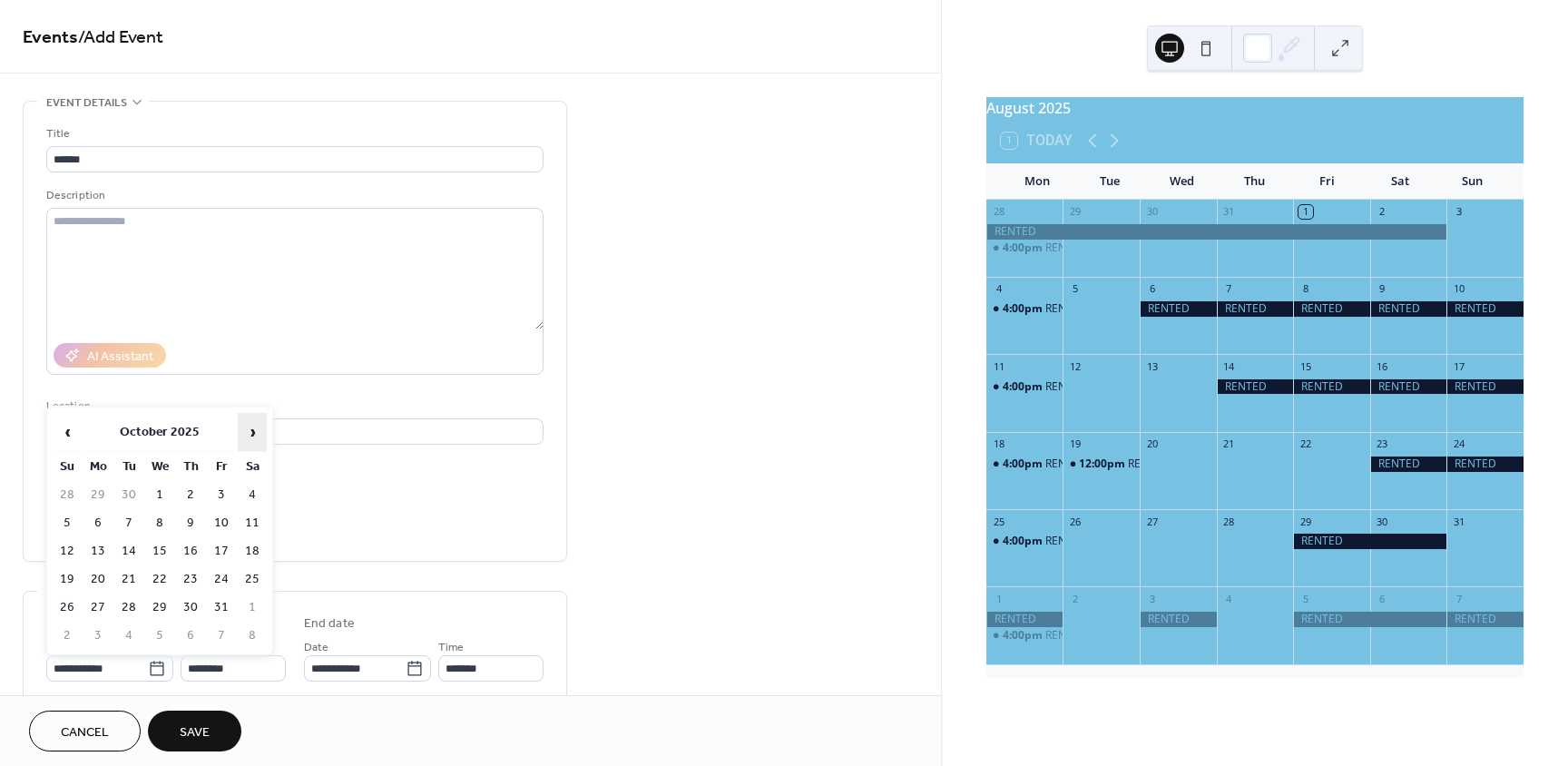 click on "›" at bounding box center (252, 432) 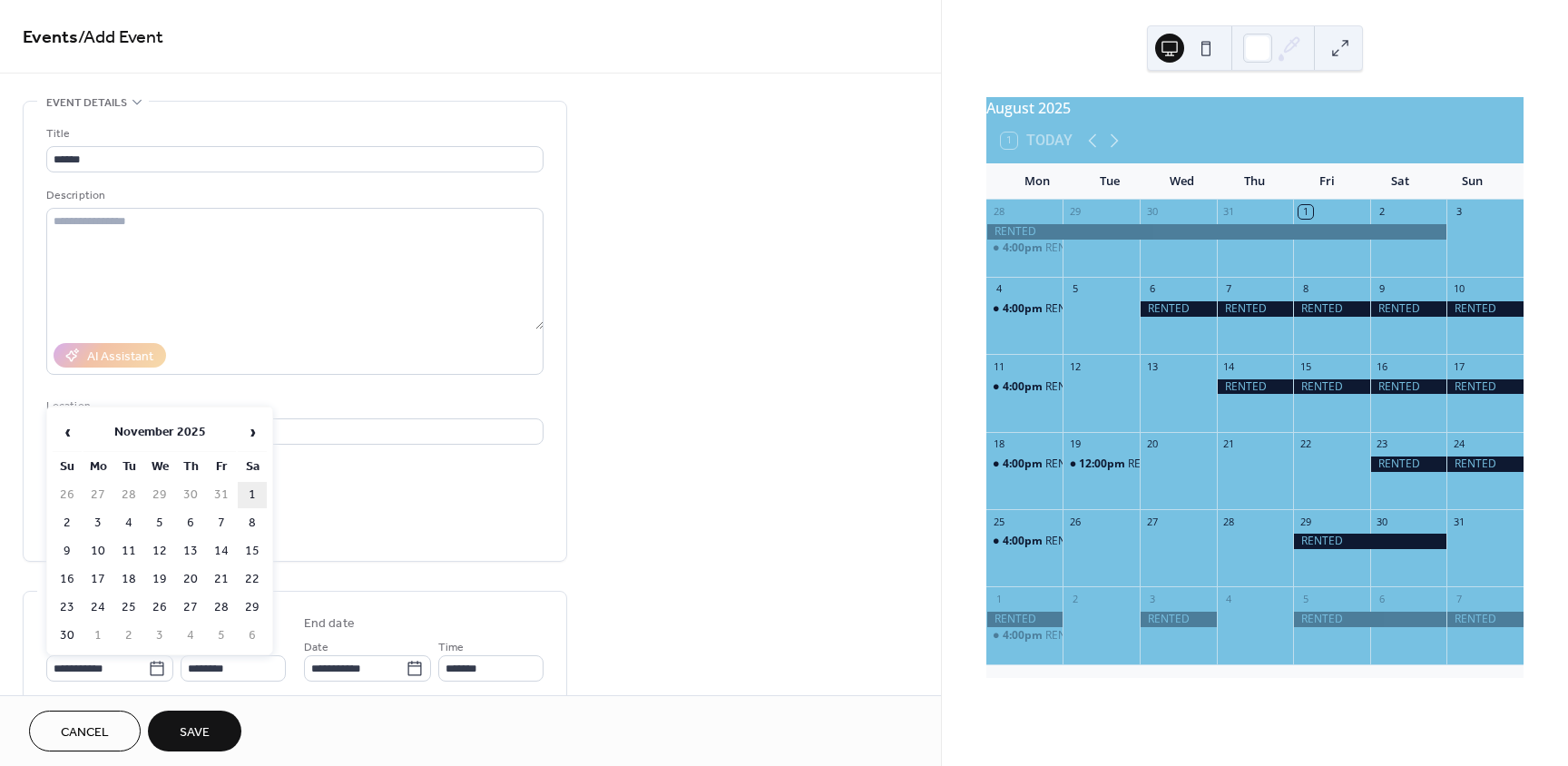 click on "1" at bounding box center [252, 495] 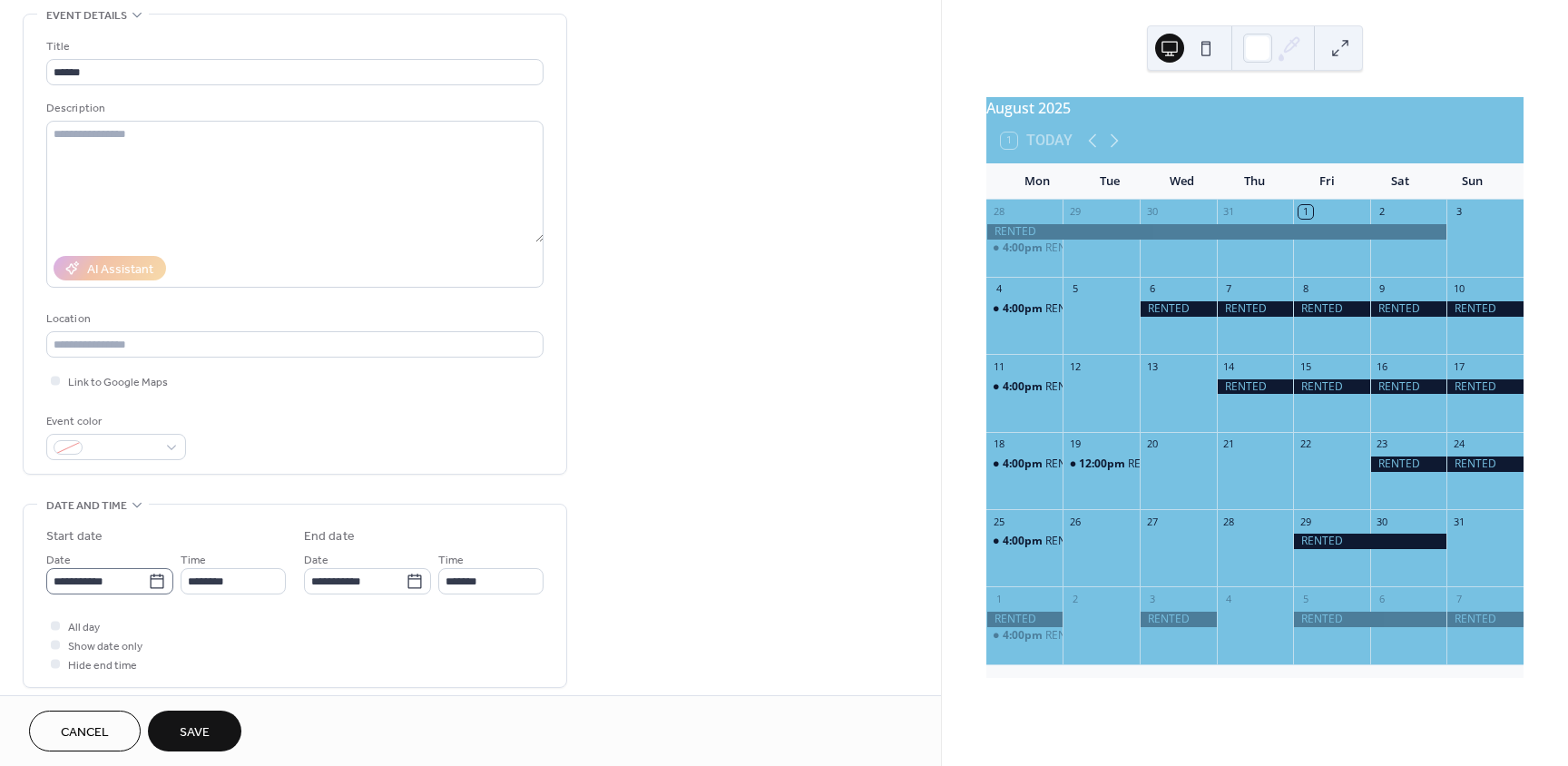 scroll, scrollTop: 91, scrollLeft: 0, axis: vertical 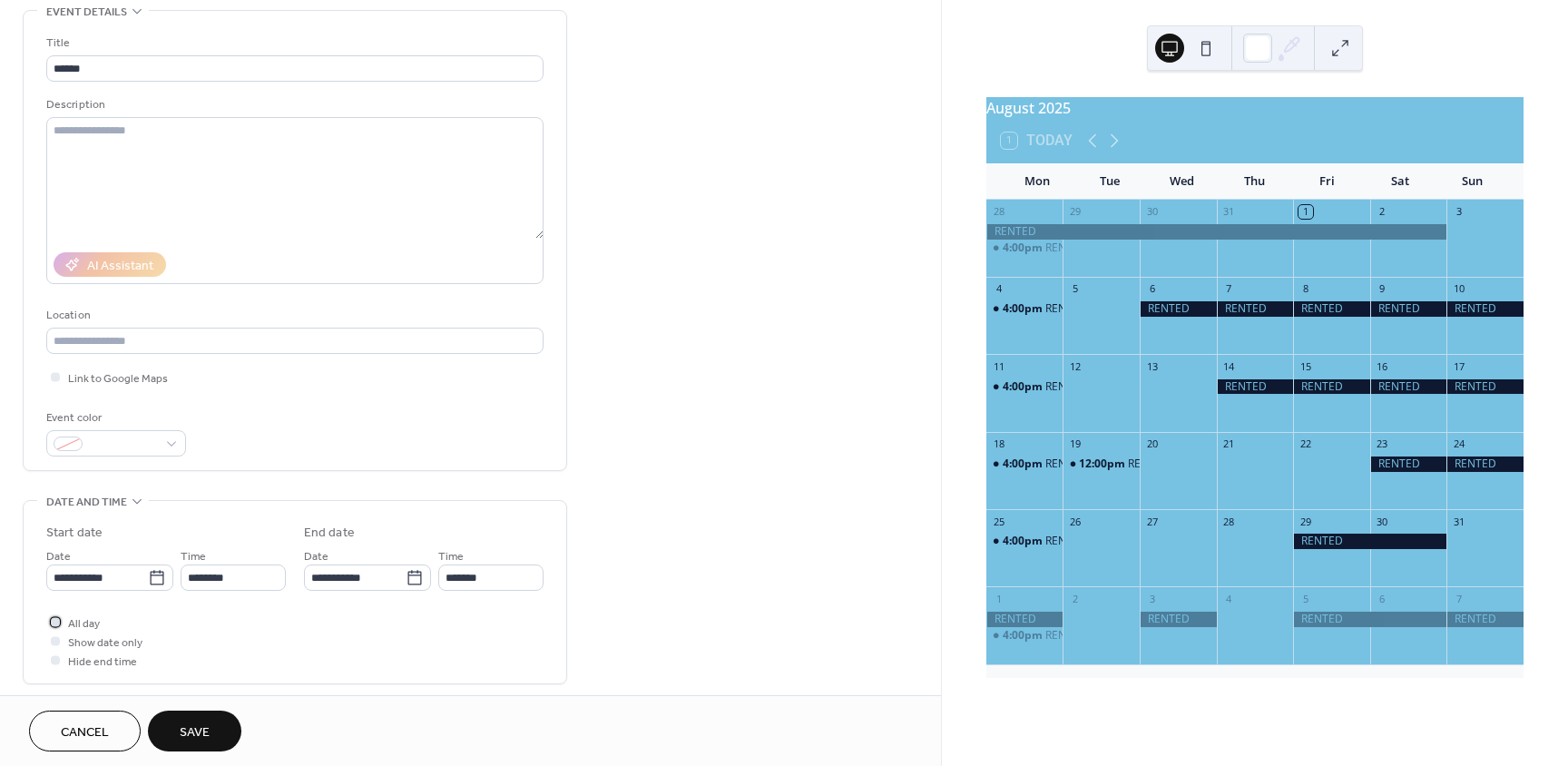 drag, startPoint x: 56, startPoint y: 624, endPoint x: 66, endPoint y: 632, distance: 12.80625 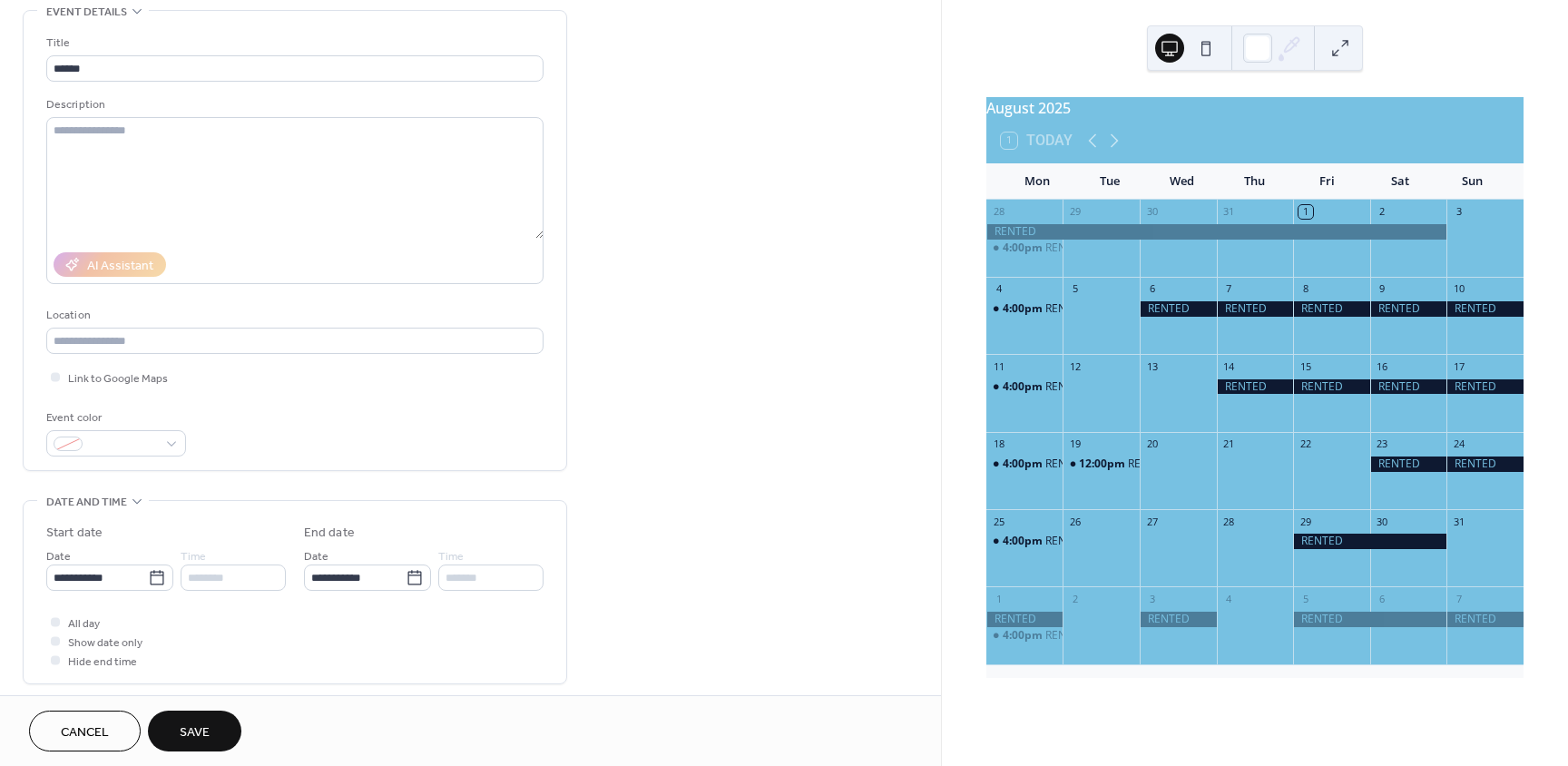 click on "Save" at bounding box center (194, 732) 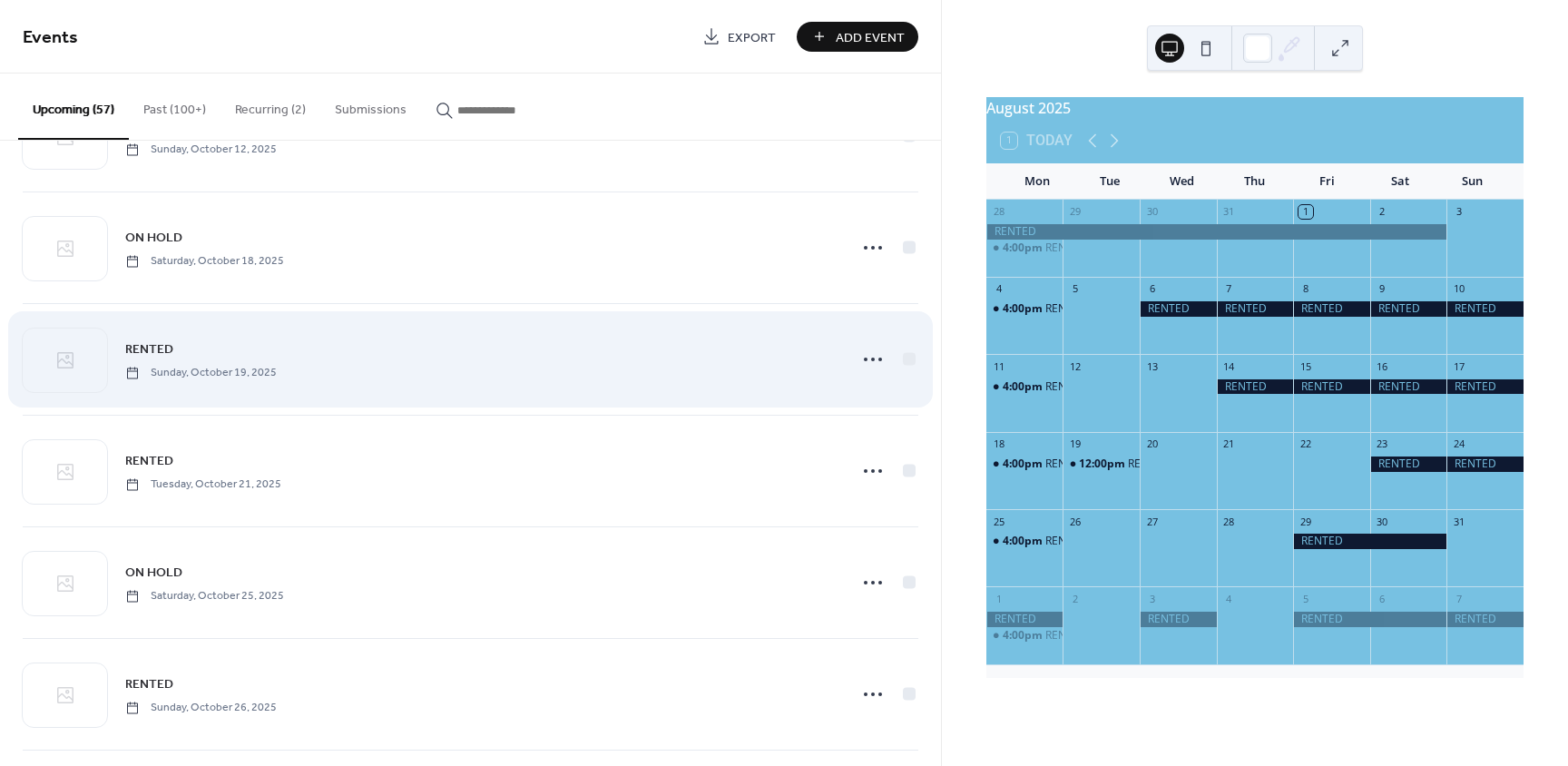 scroll, scrollTop: 3894, scrollLeft: 0, axis: vertical 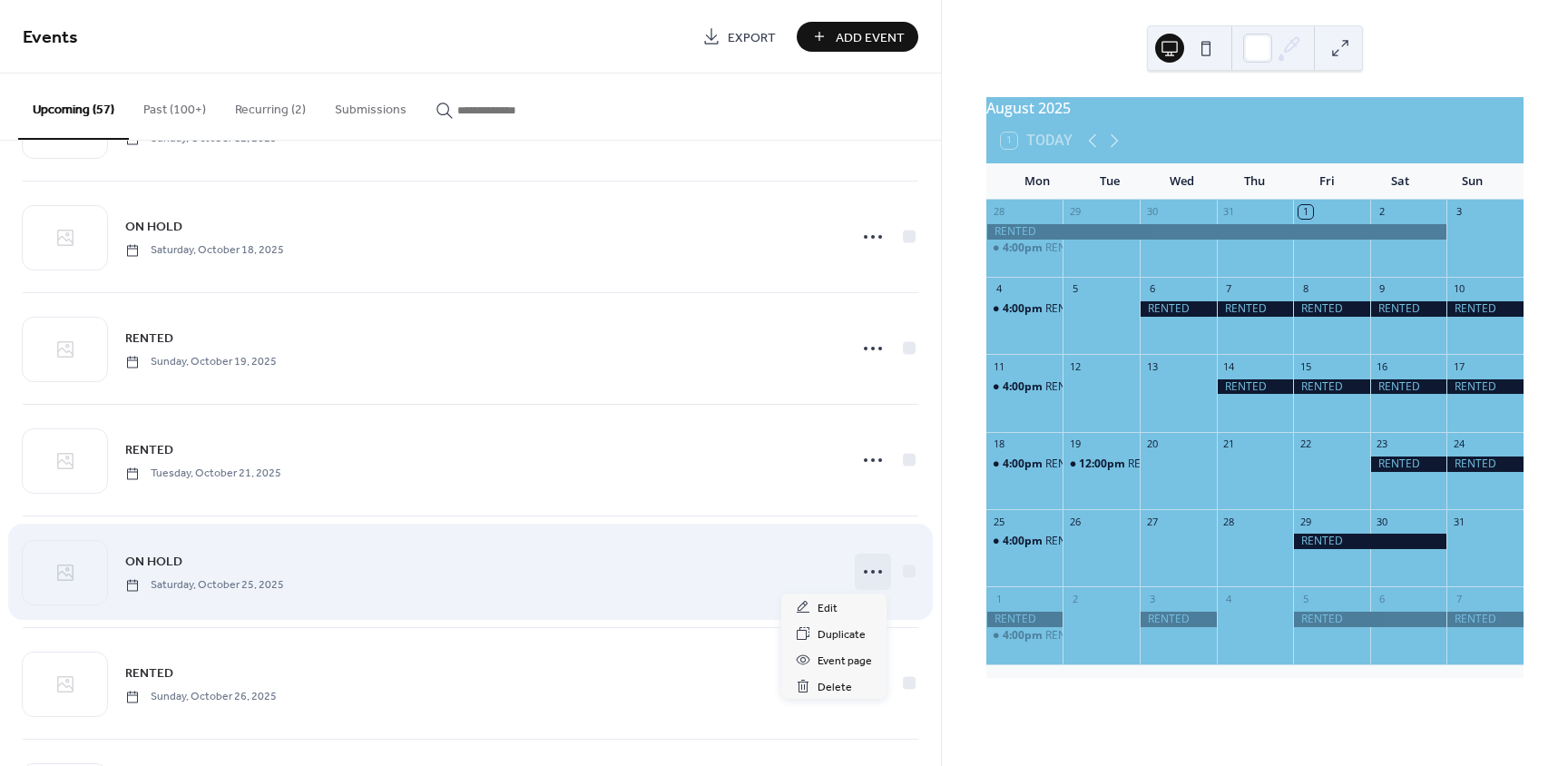 click 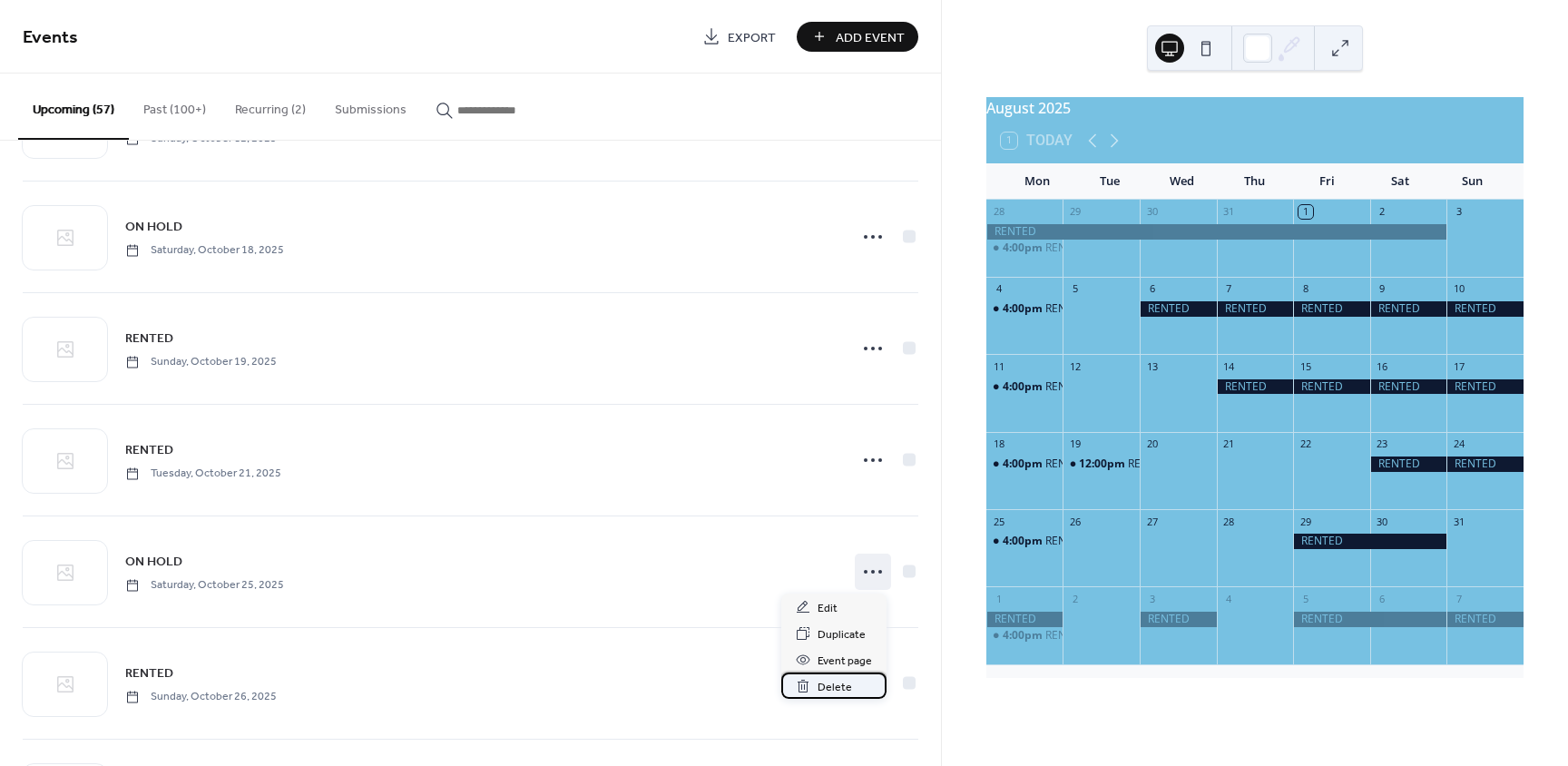 click on "Delete" at bounding box center [835, 687] 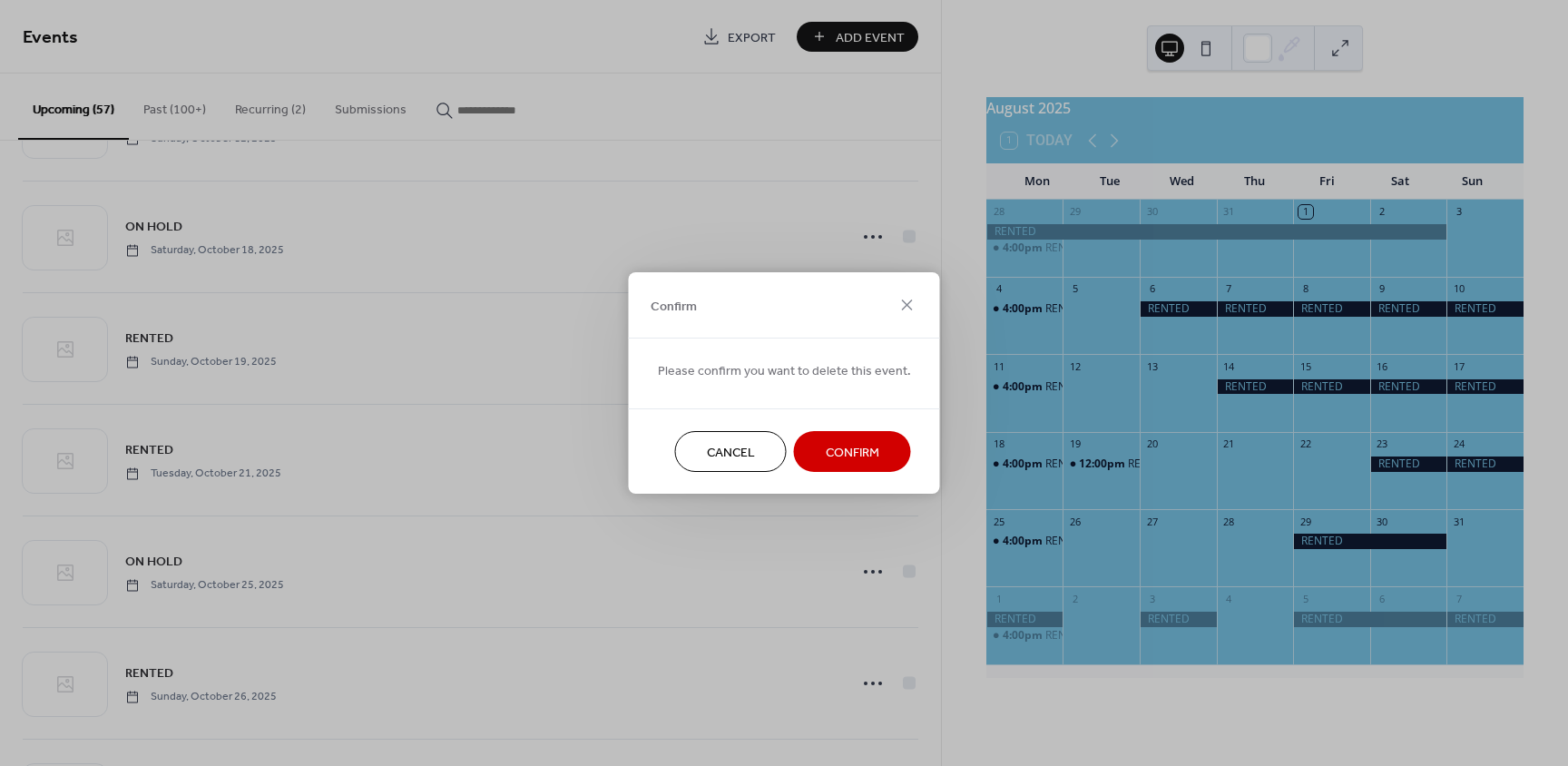 click on "Confirm" at bounding box center [852, 453] 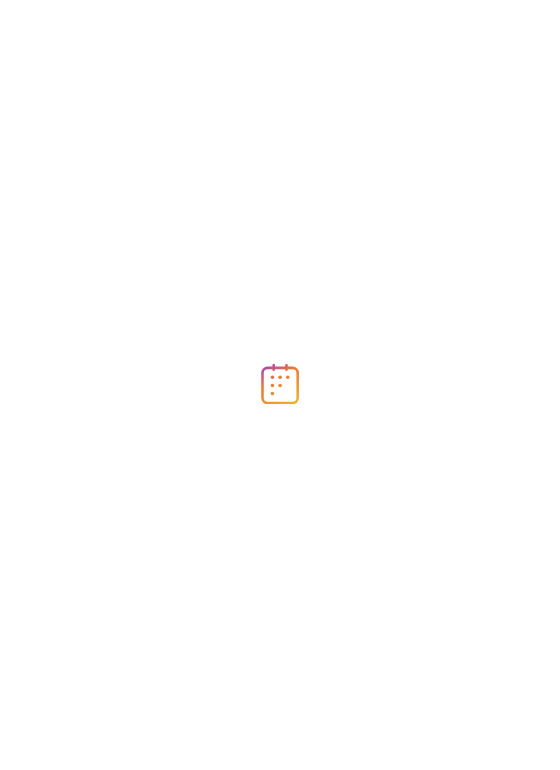 scroll, scrollTop: 0, scrollLeft: 0, axis: both 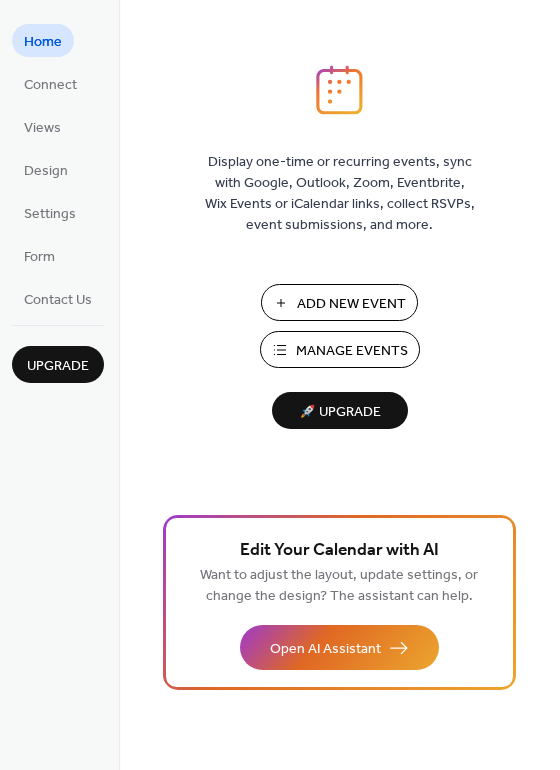 click on "Add New Event" at bounding box center [351, 304] 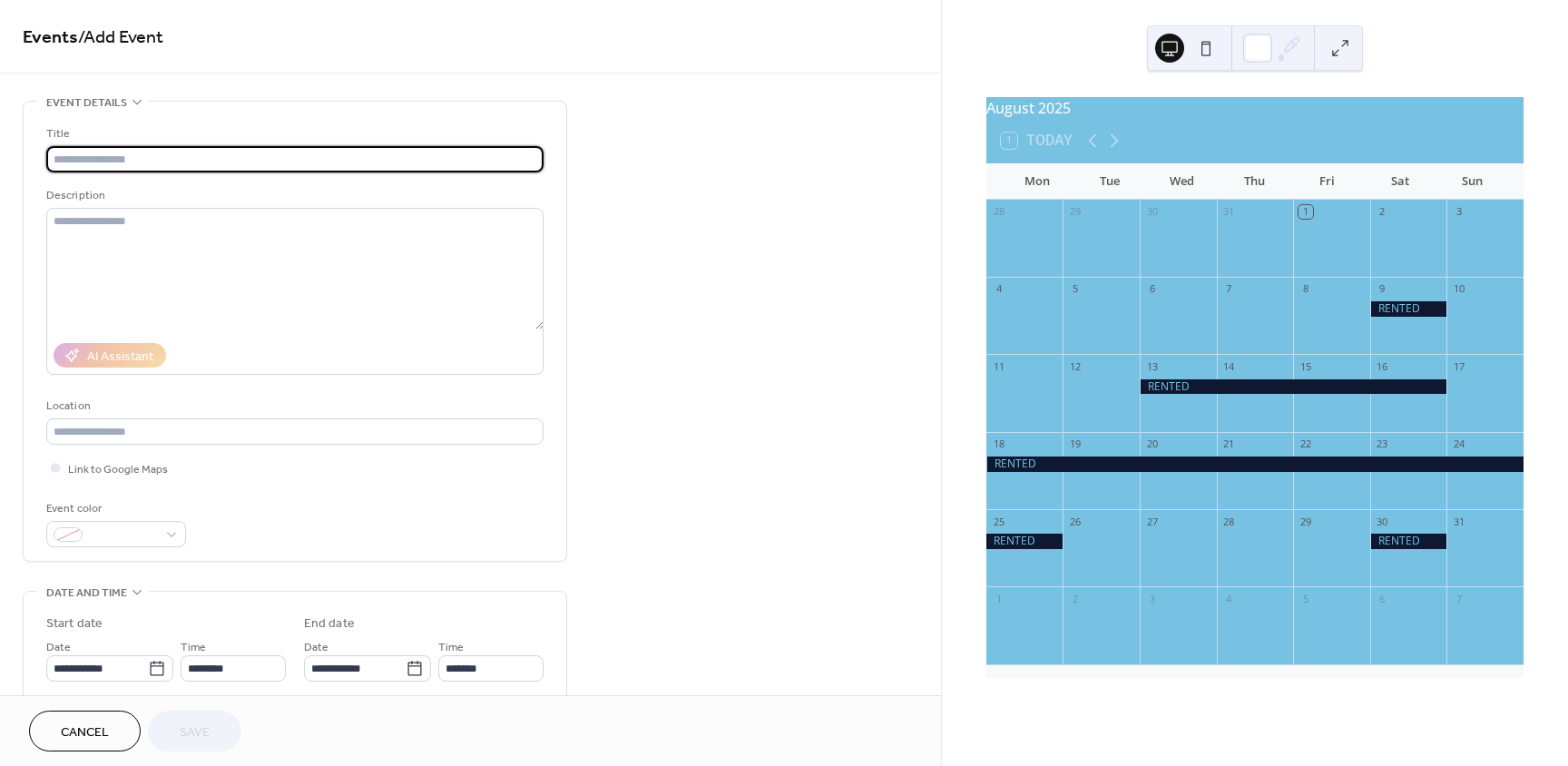 scroll, scrollTop: 0, scrollLeft: 0, axis: both 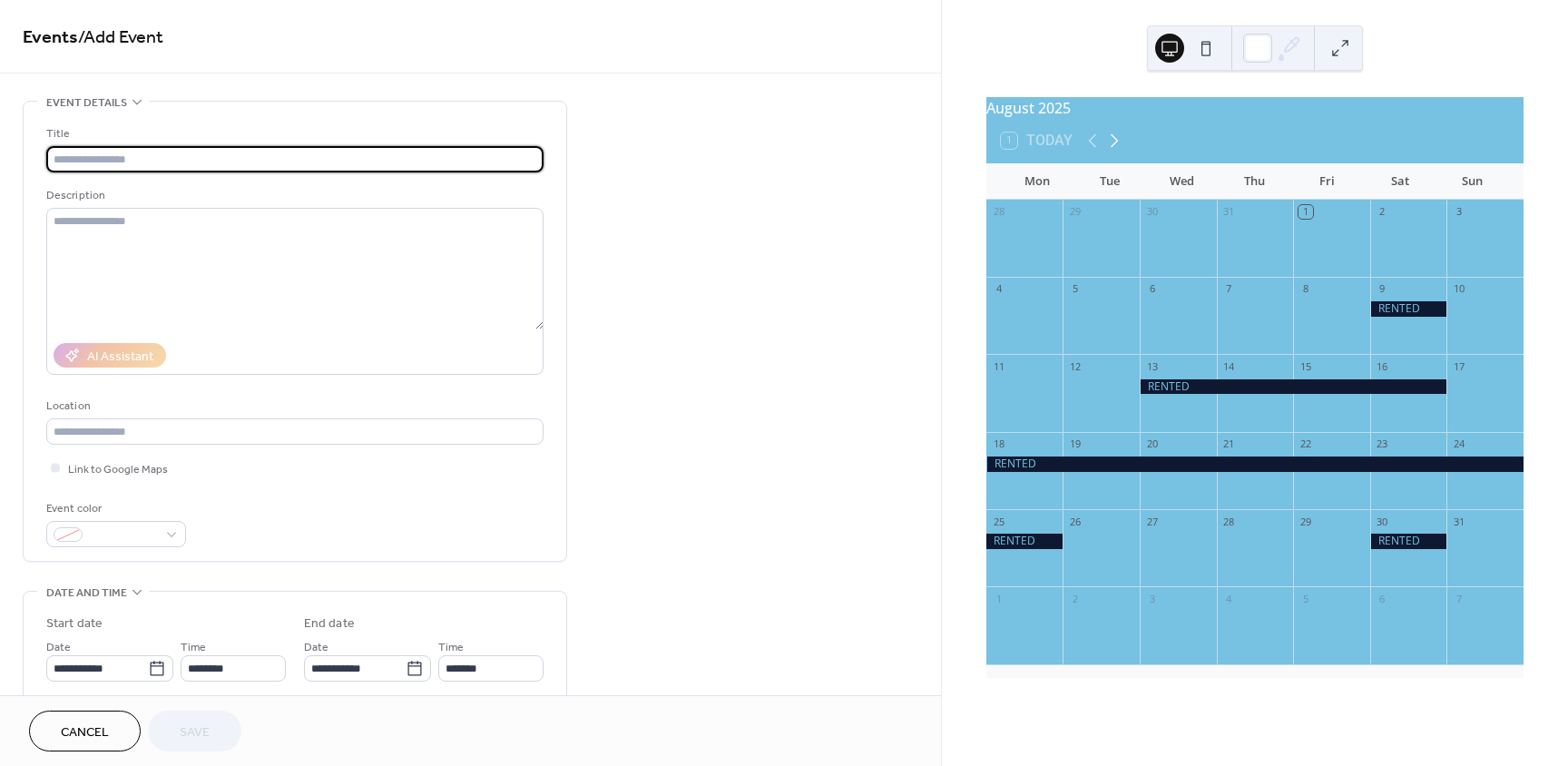 click 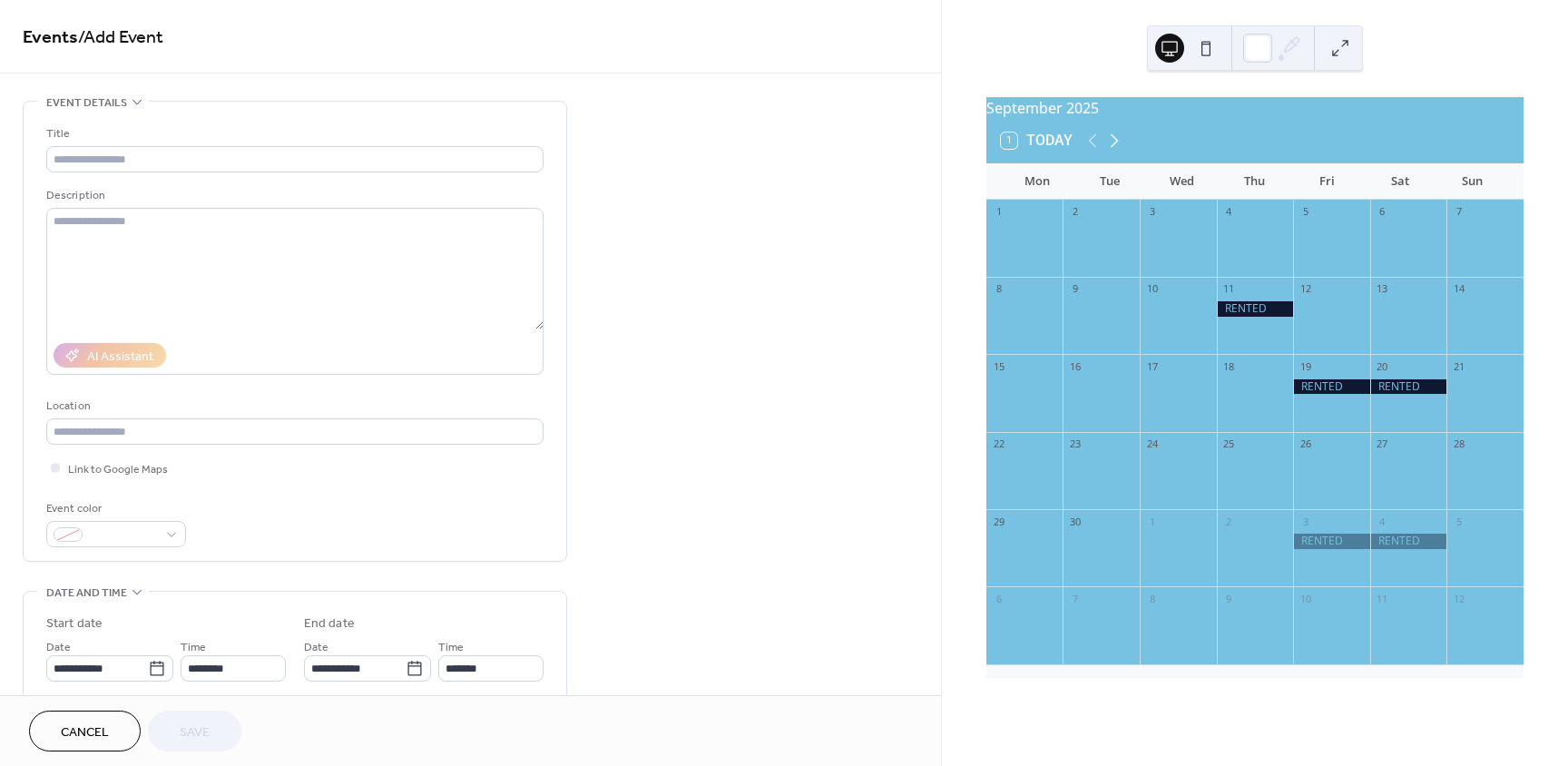 click 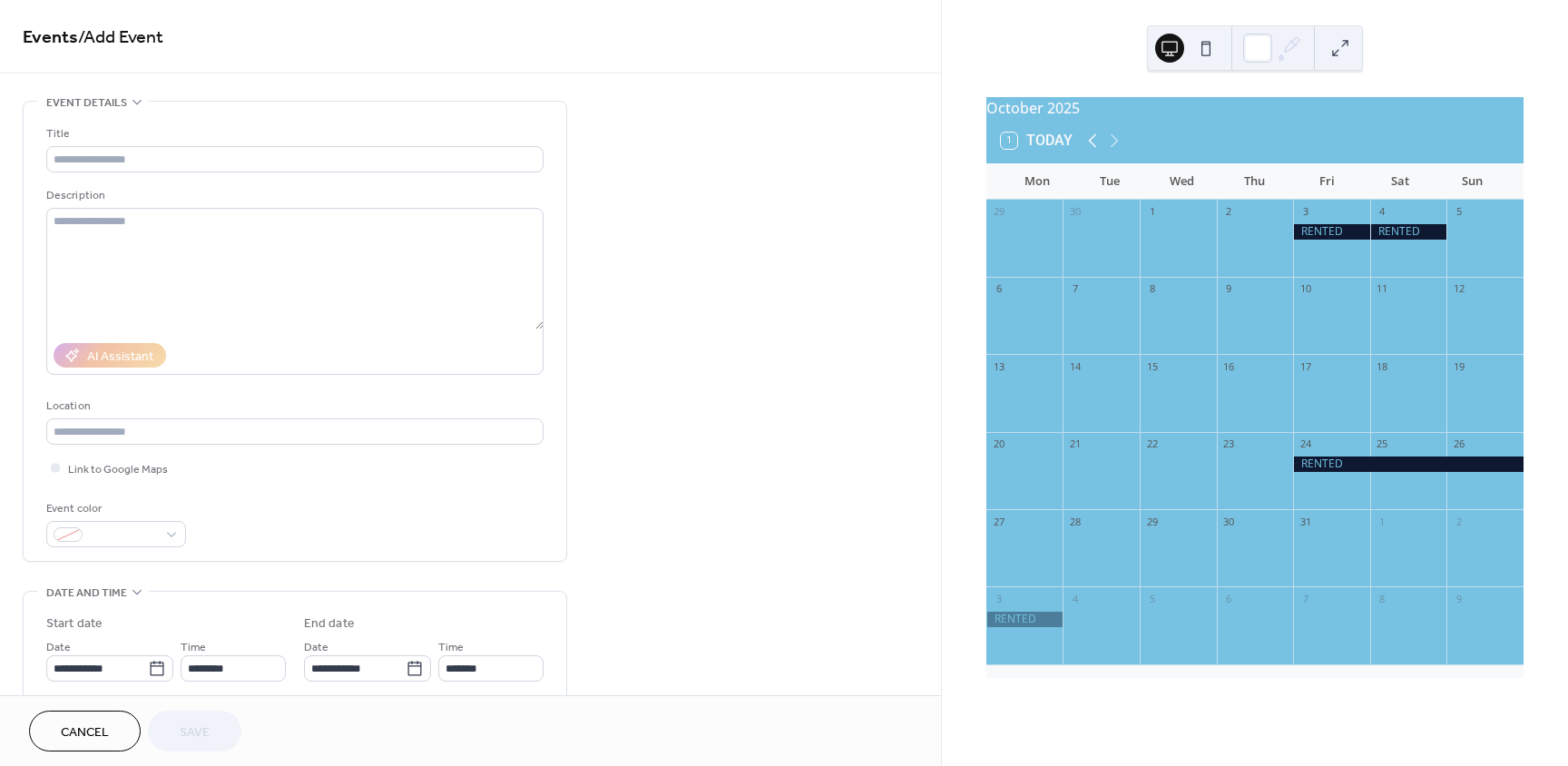click 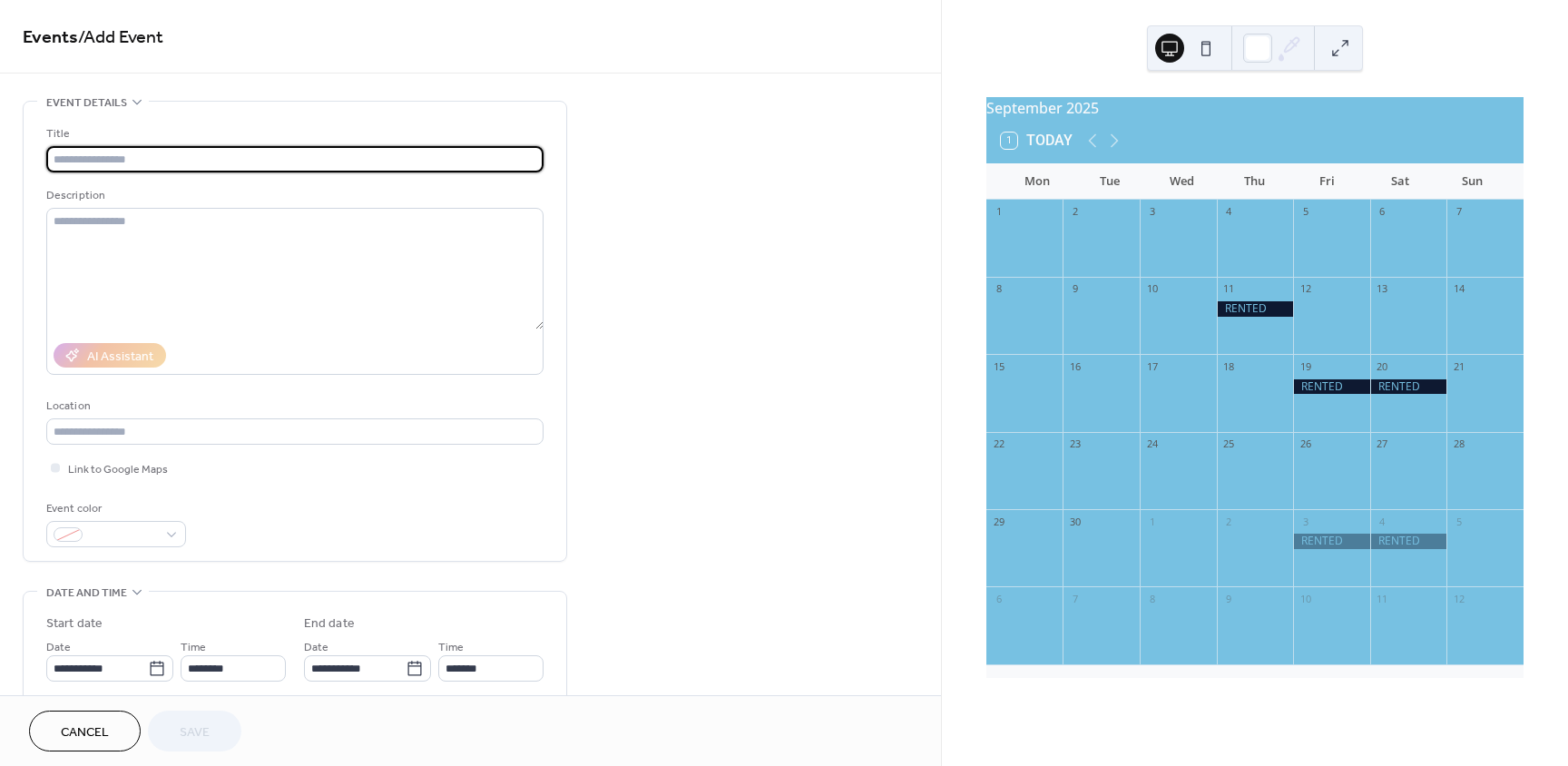 click at bounding box center (295, 159) 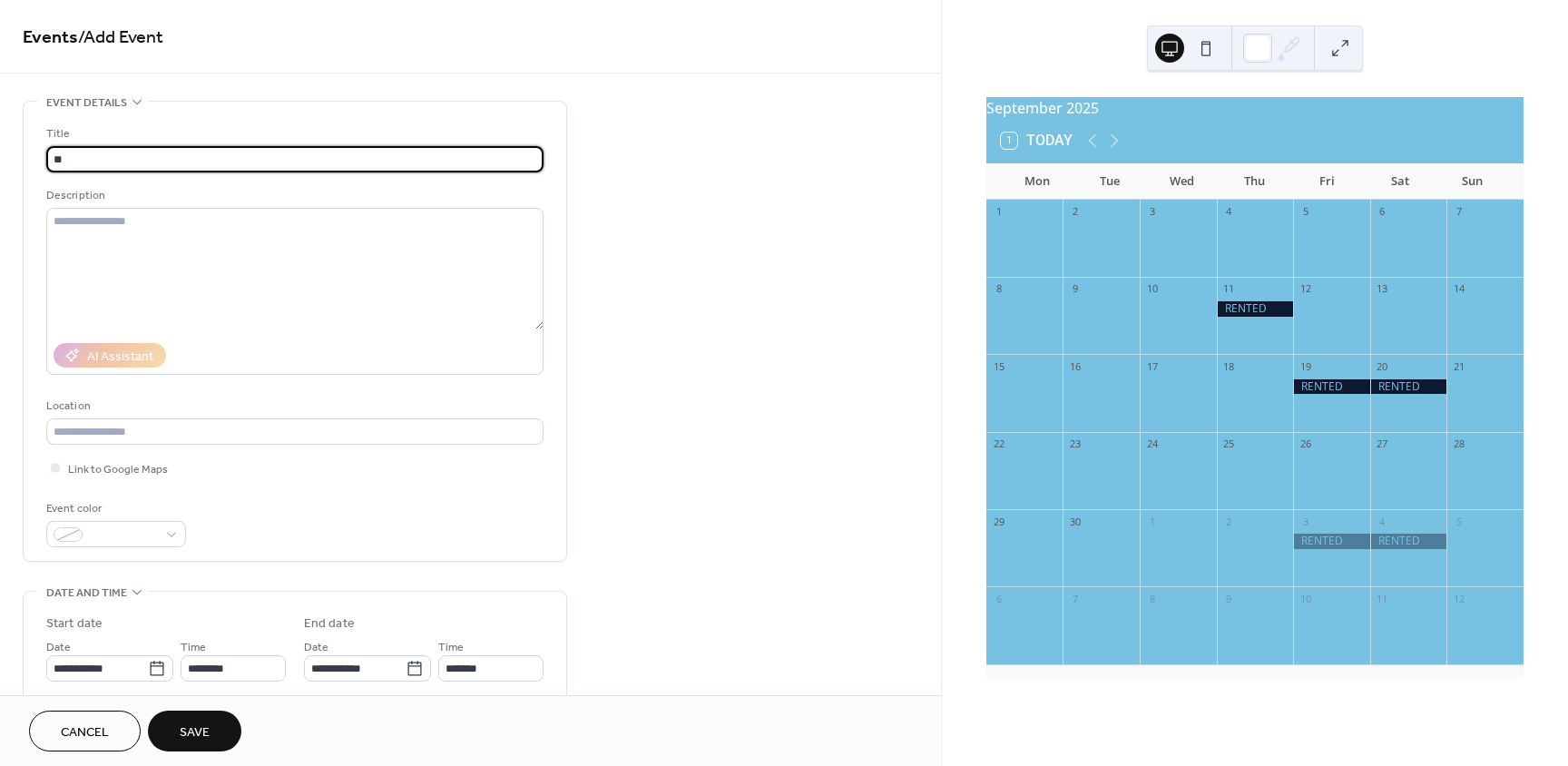 type on "*" 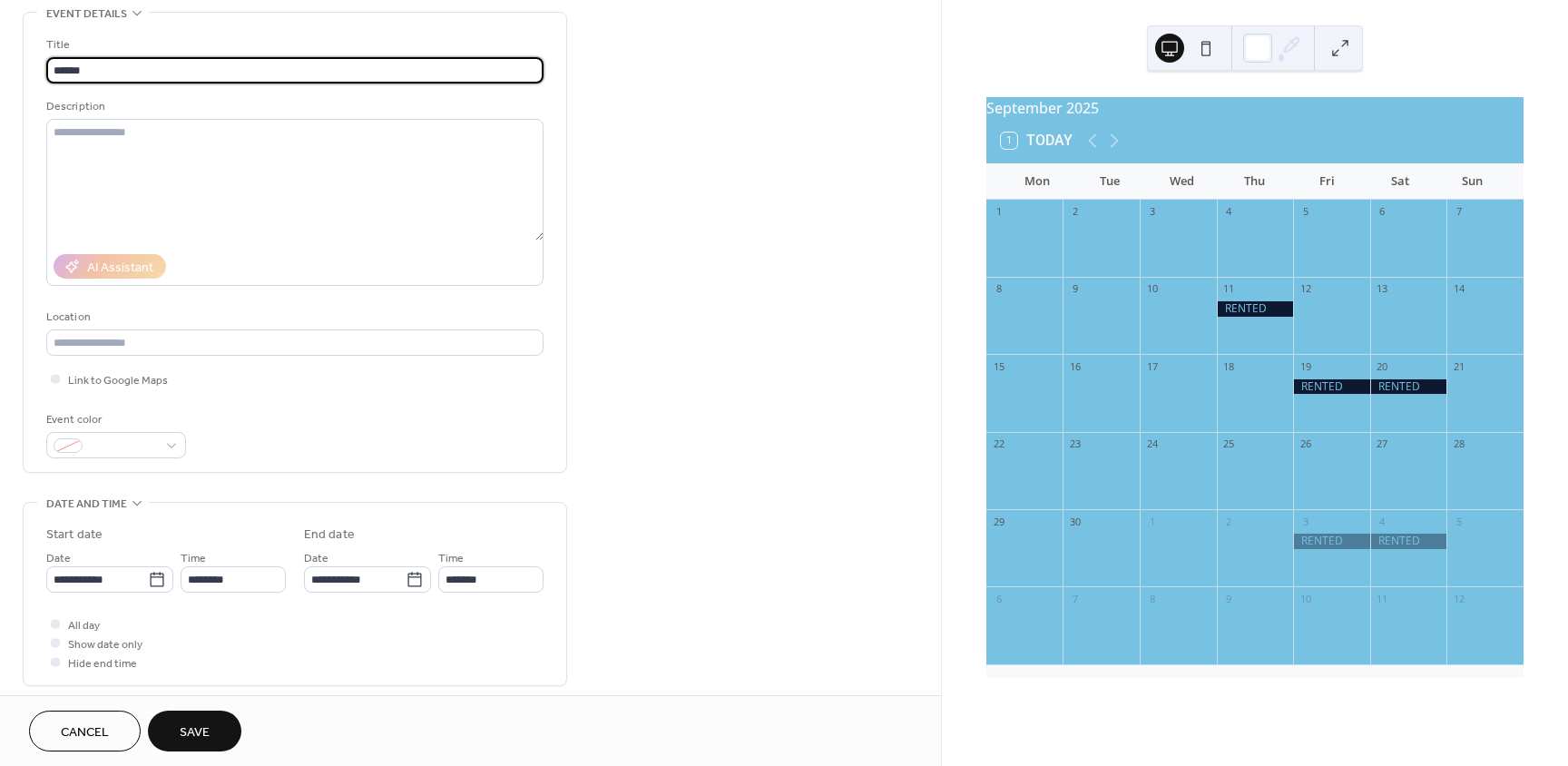 scroll, scrollTop: 91, scrollLeft: 0, axis: vertical 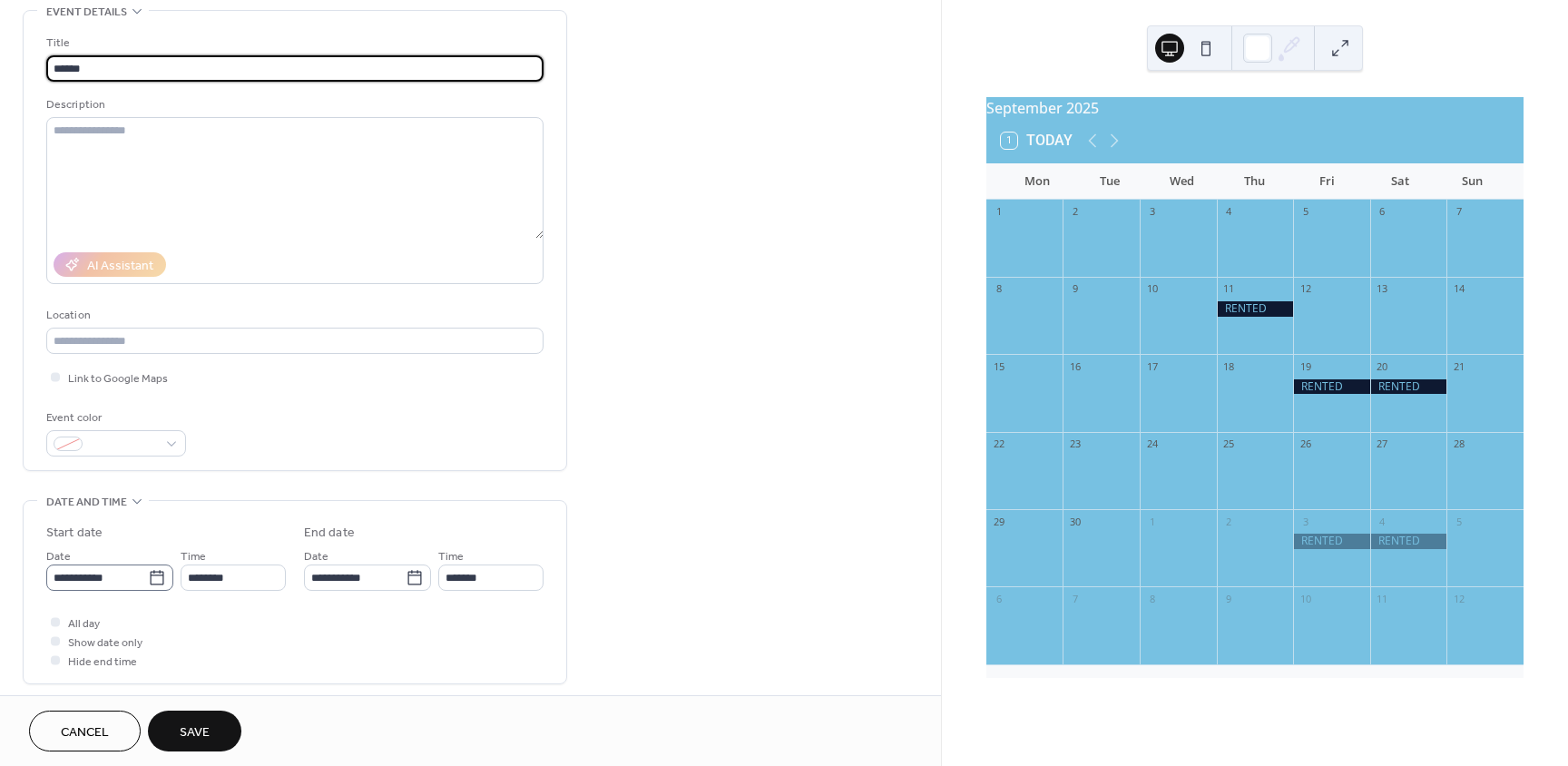 type on "******" 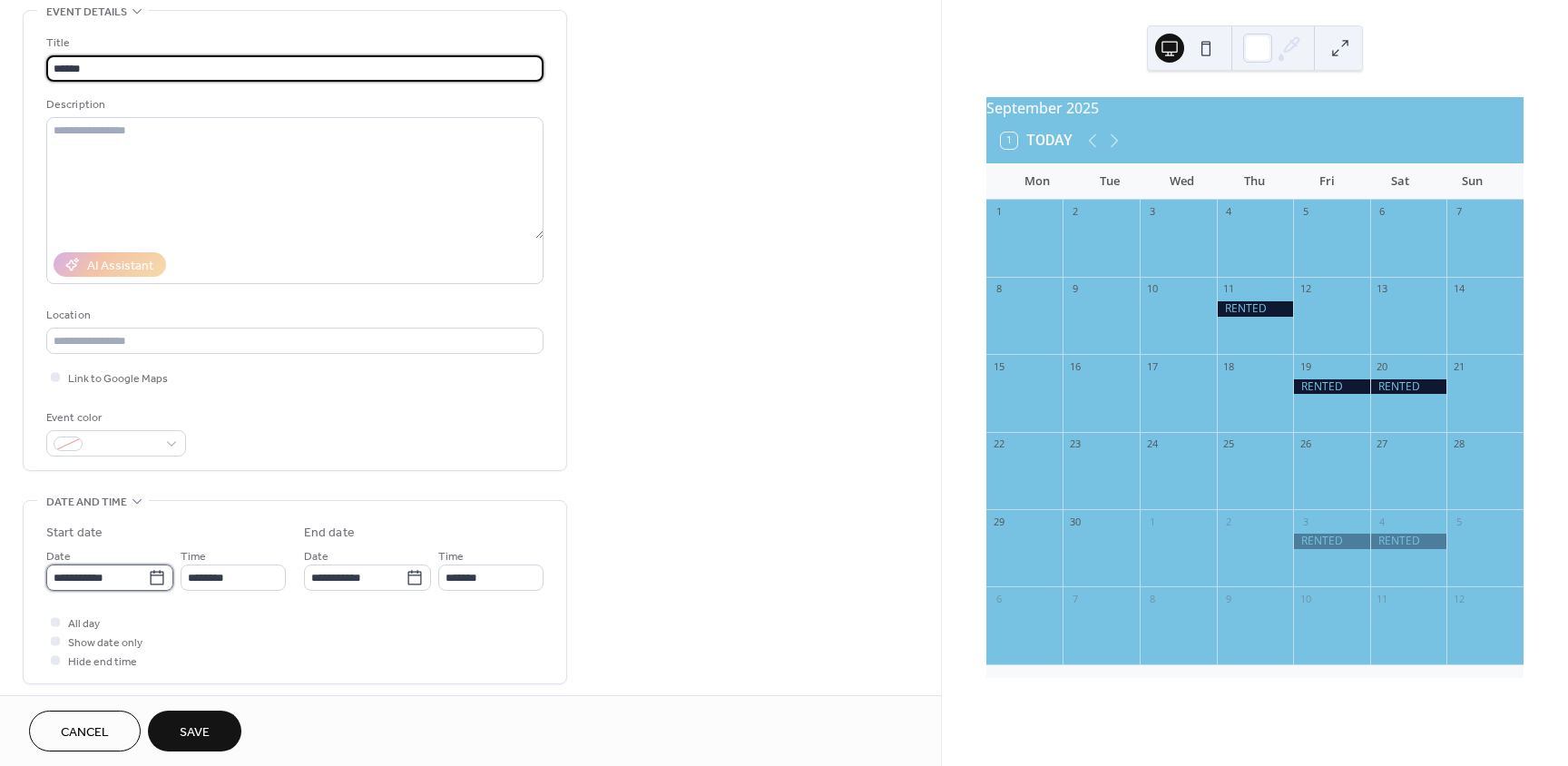 click on "**********" at bounding box center [97, 577] 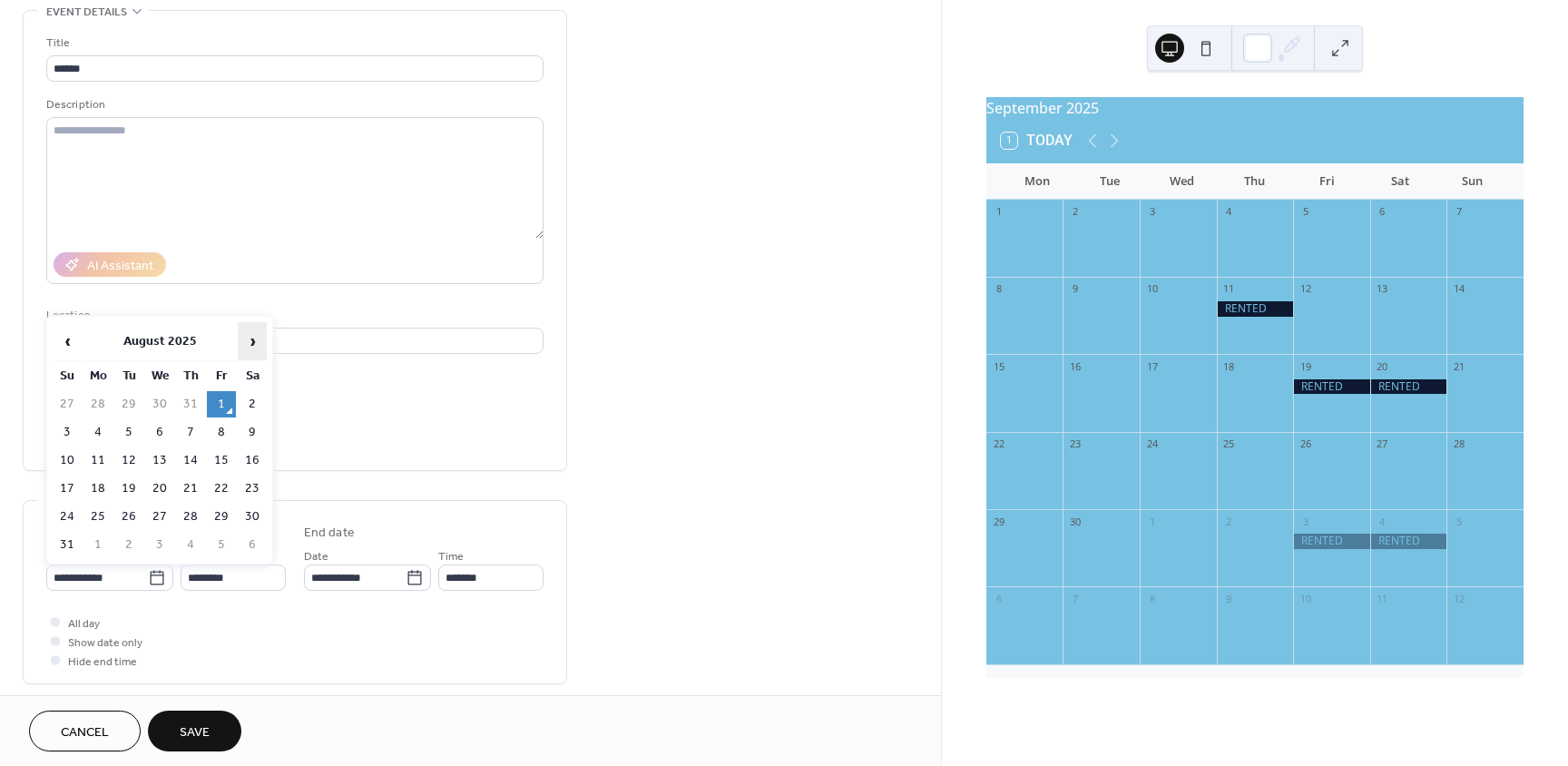 click on "›" at bounding box center [252, 341] 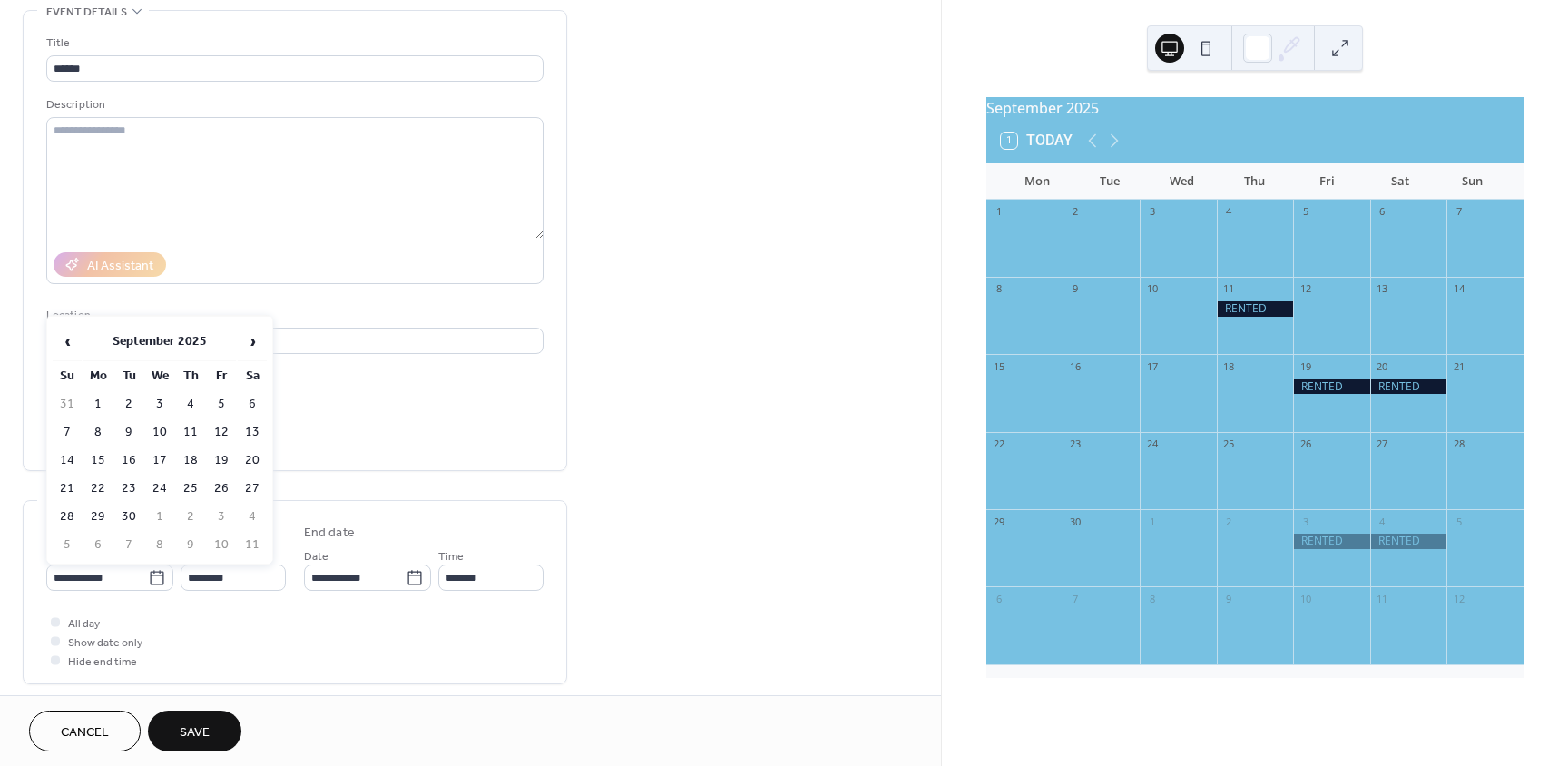 drag, startPoint x: 245, startPoint y: 401, endPoint x: 241, endPoint y: 423, distance: 22.36068 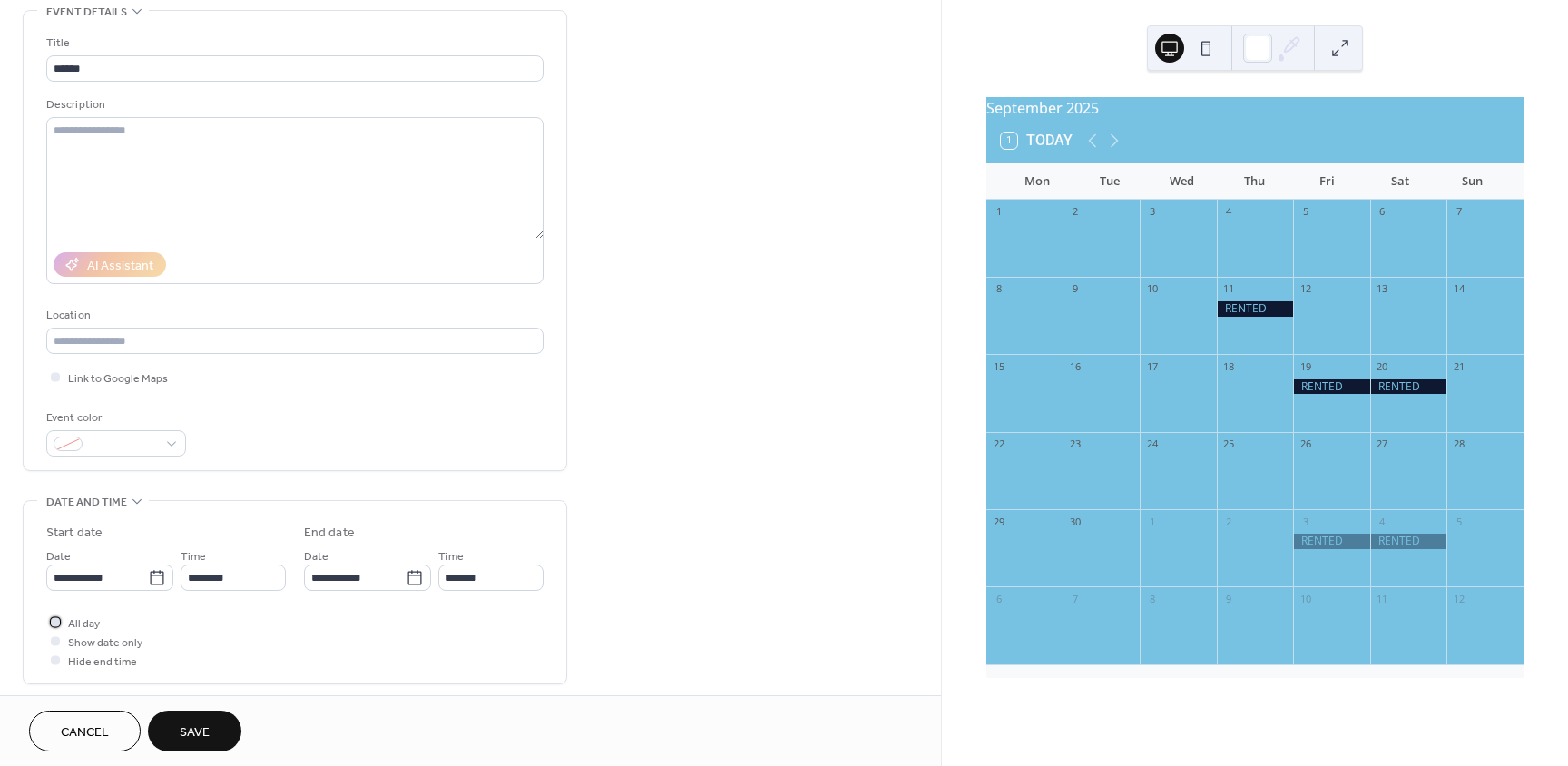 click at bounding box center [55, 622] 